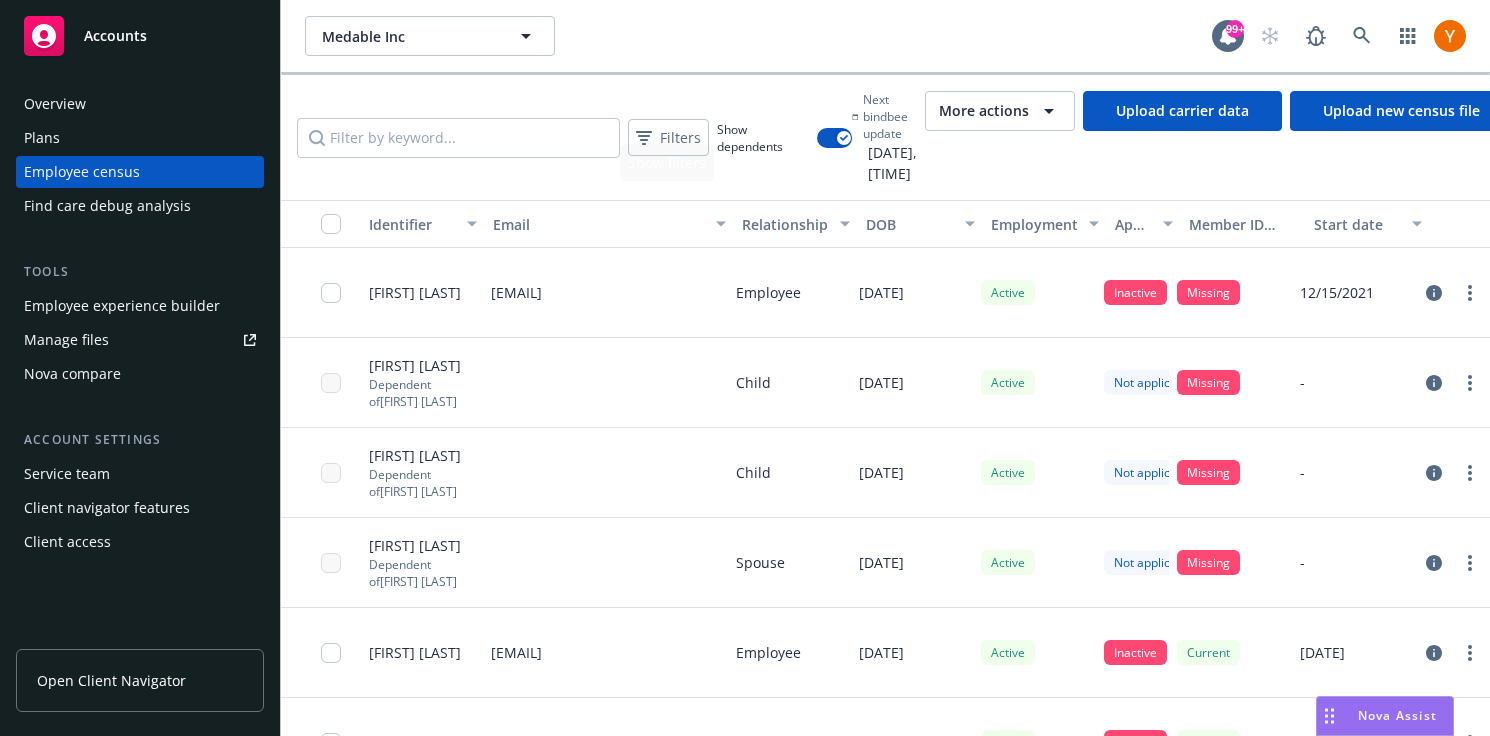 scroll, scrollTop: 0, scrollLeft: 0, axis: both 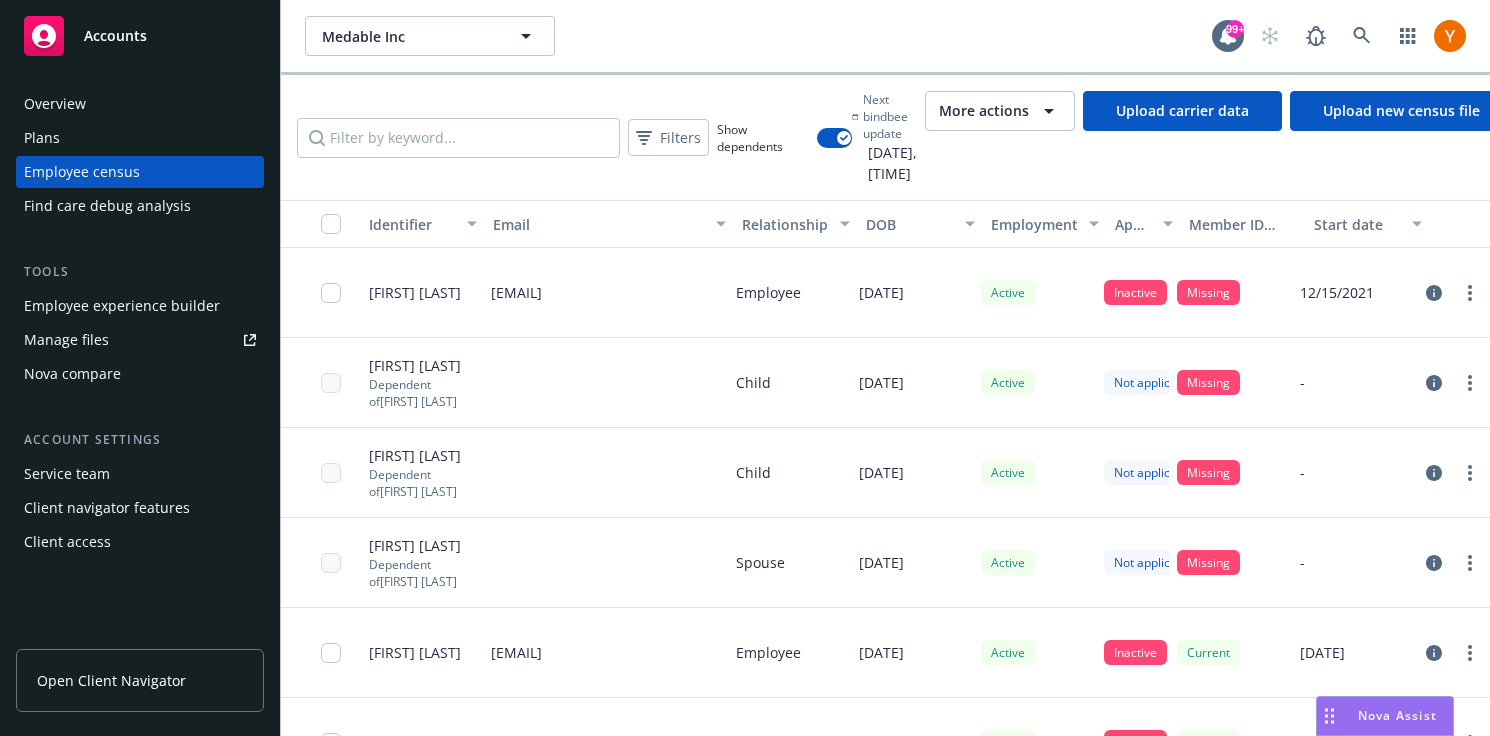 click on "More actions" at bounding box center (984, 111) 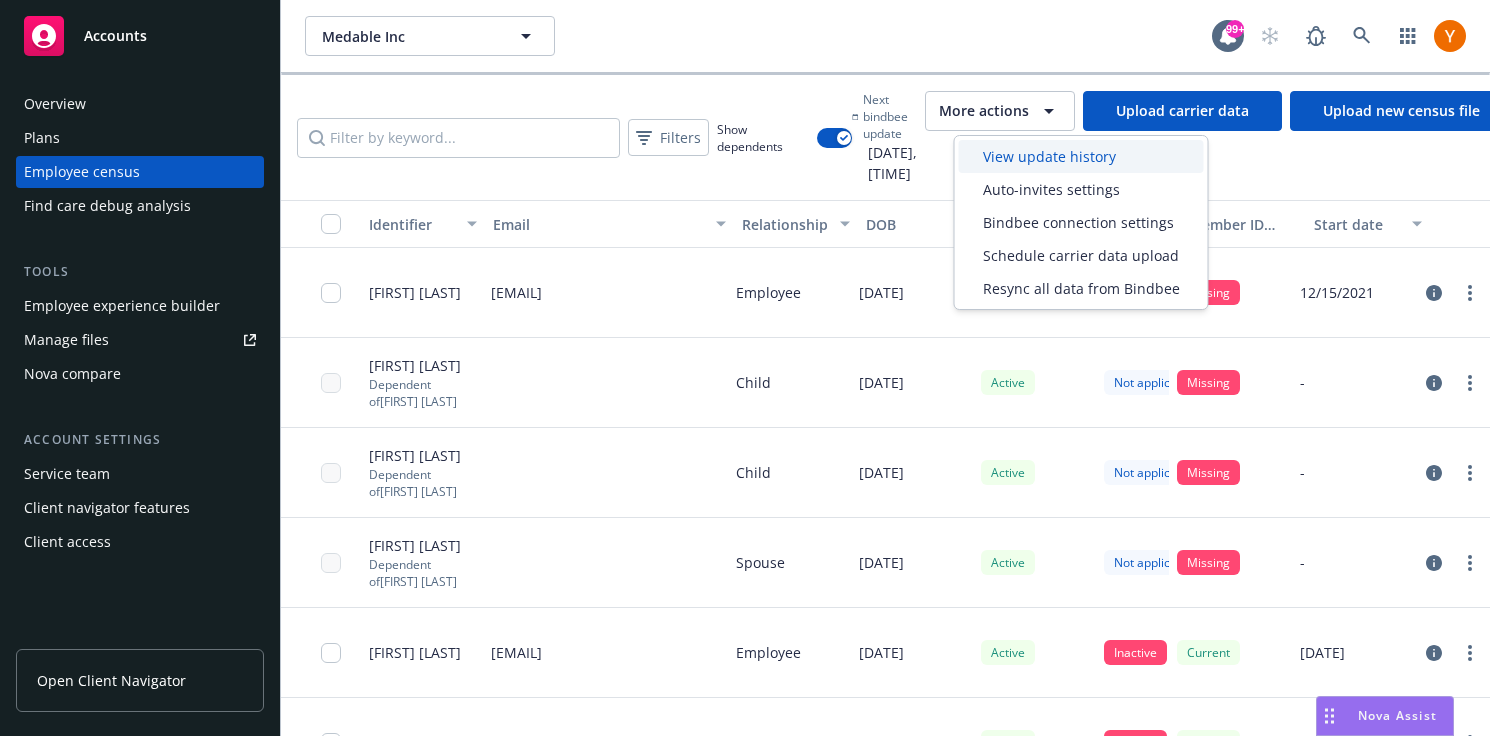click on "View update history" at bounding box center (1049, 156) 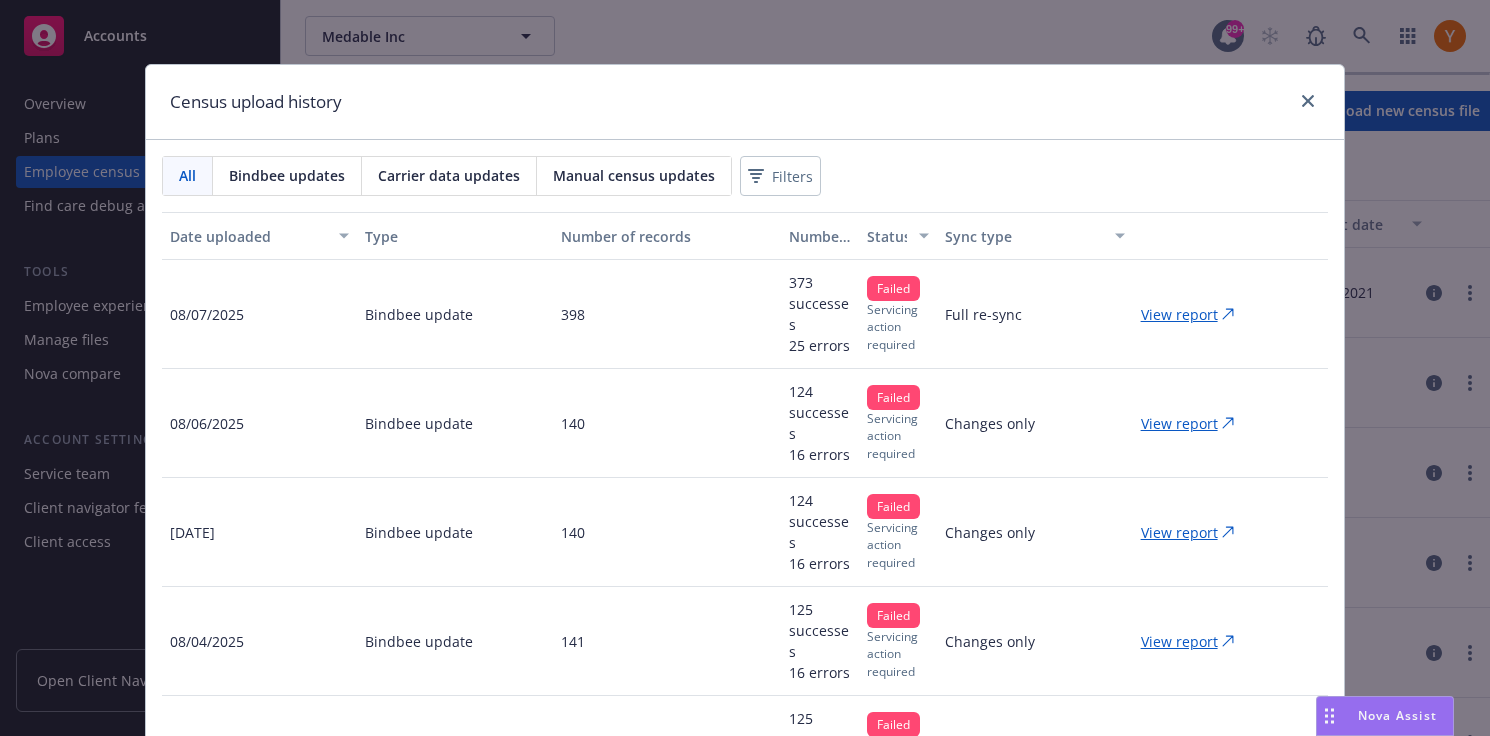 click on "View report" at bounding box center [1179, 314] 